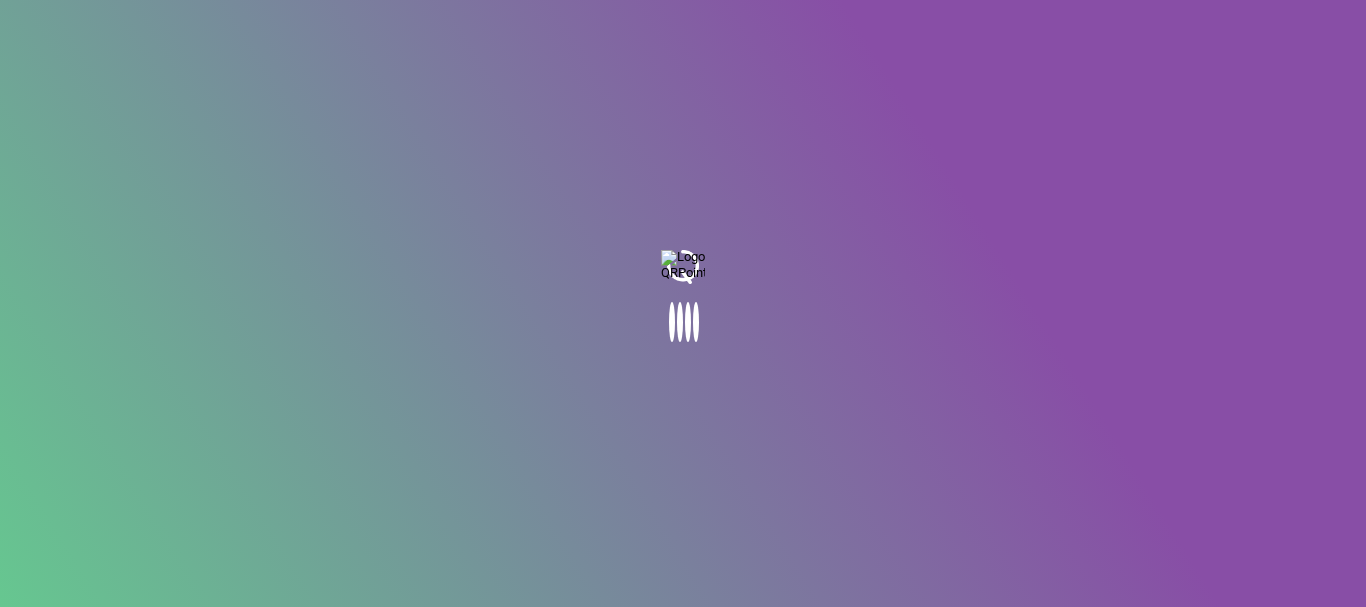 scroll, scrollTop: 0, scrollLeft: 0, axis: both 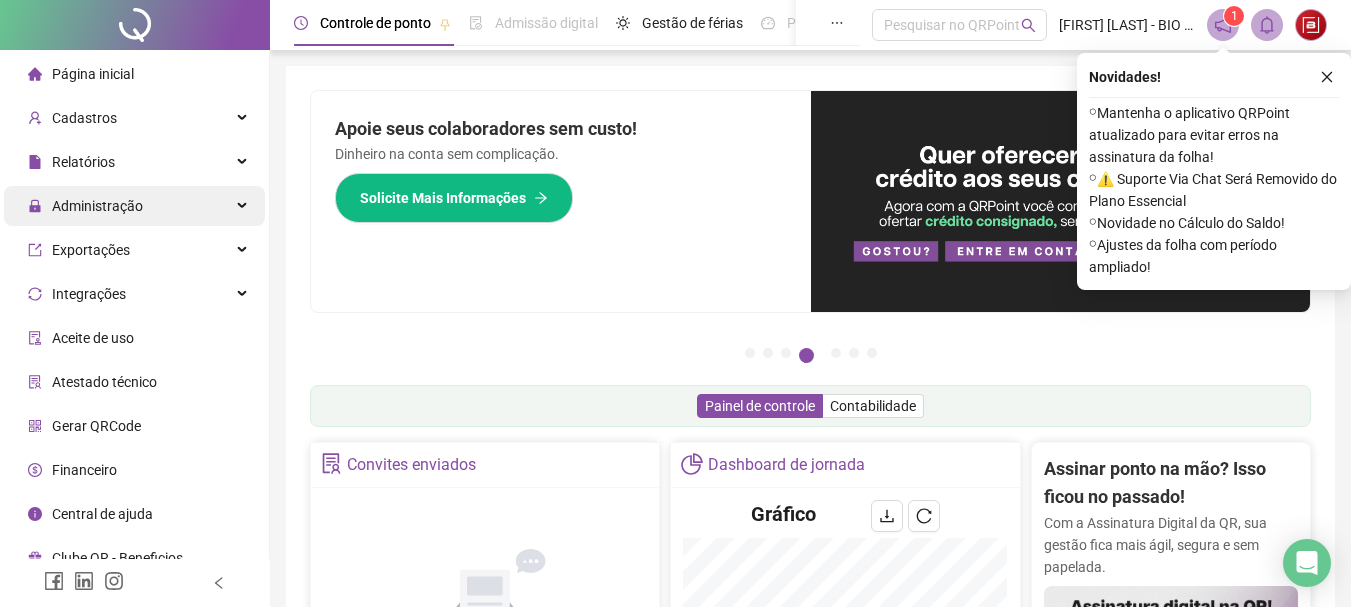 click on "Administração" at bounding box center [134, 206] 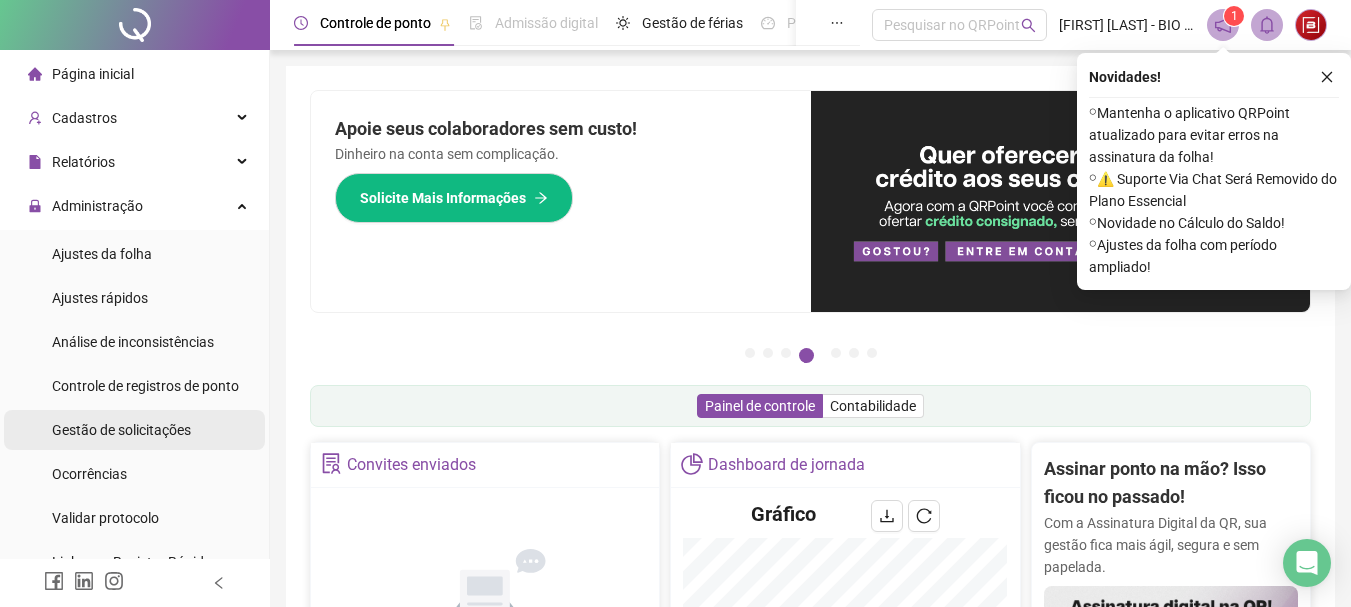 click on "Gestão de solicitações" at bounding box center (134, 430) 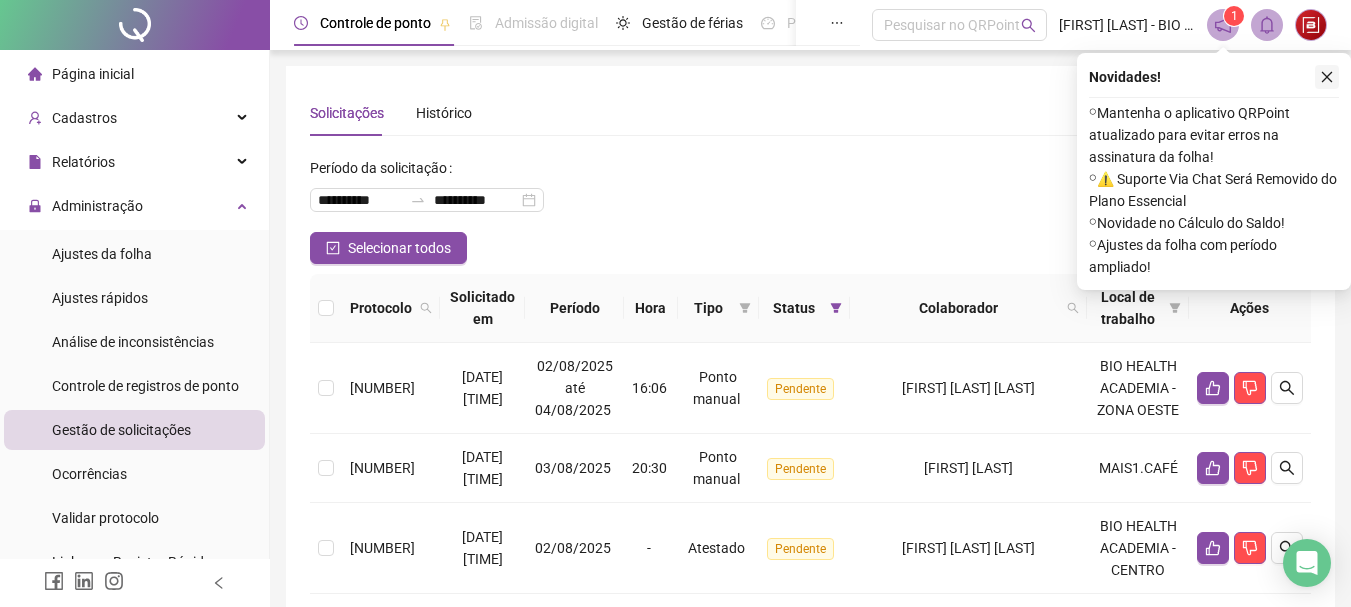 click 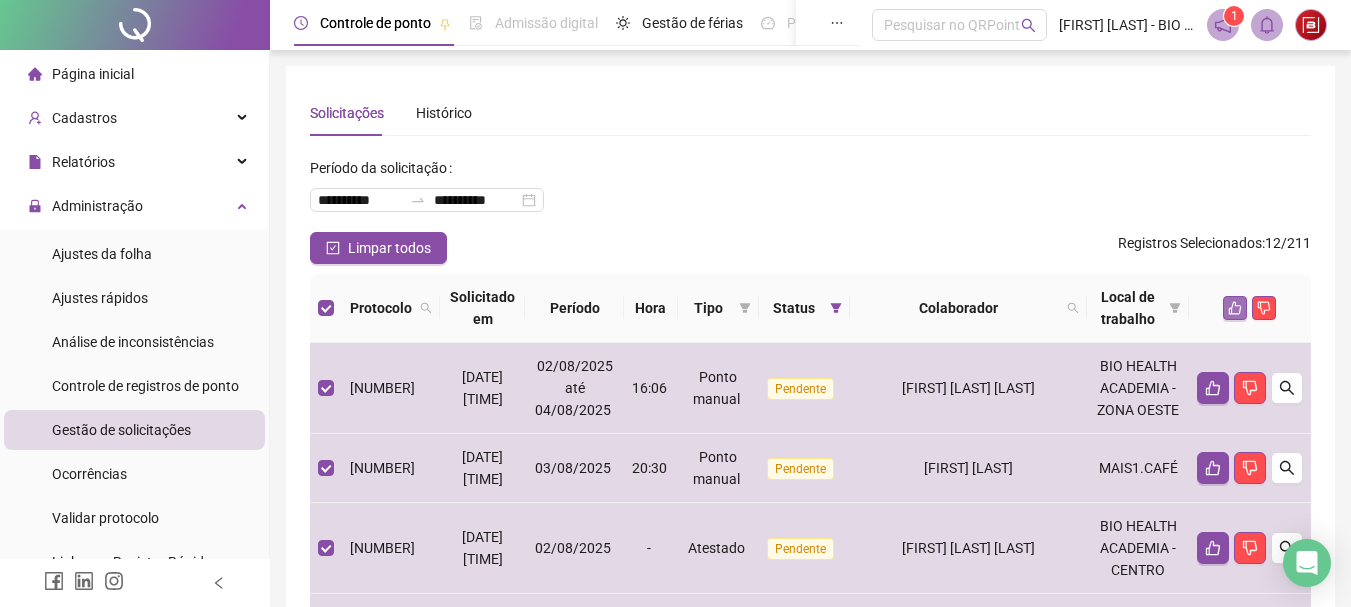 click 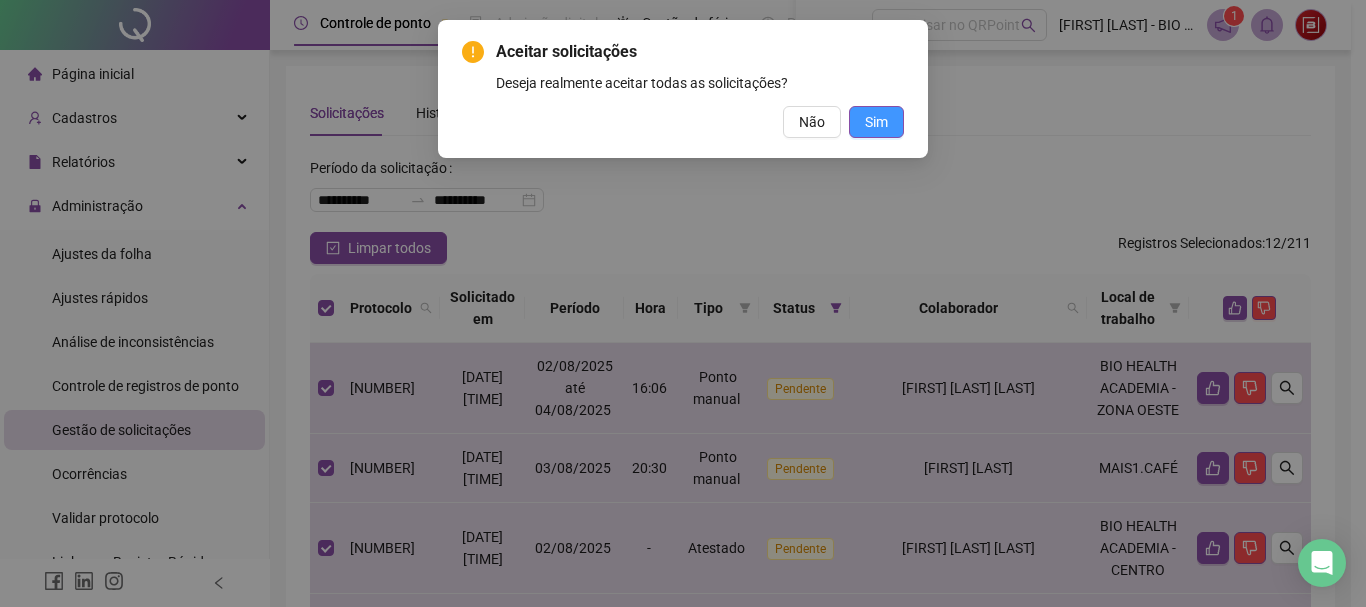 click on "Sim" at bounding box center (876, 122) 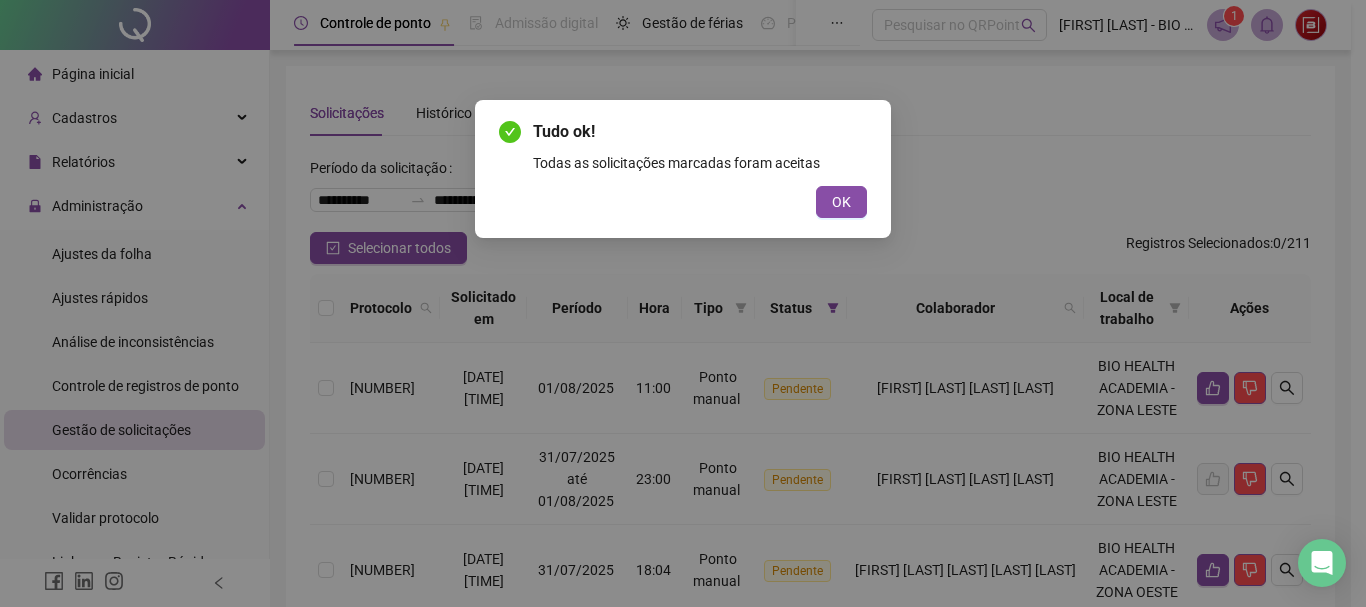 click on "OK" at bounding box center [683, 202] 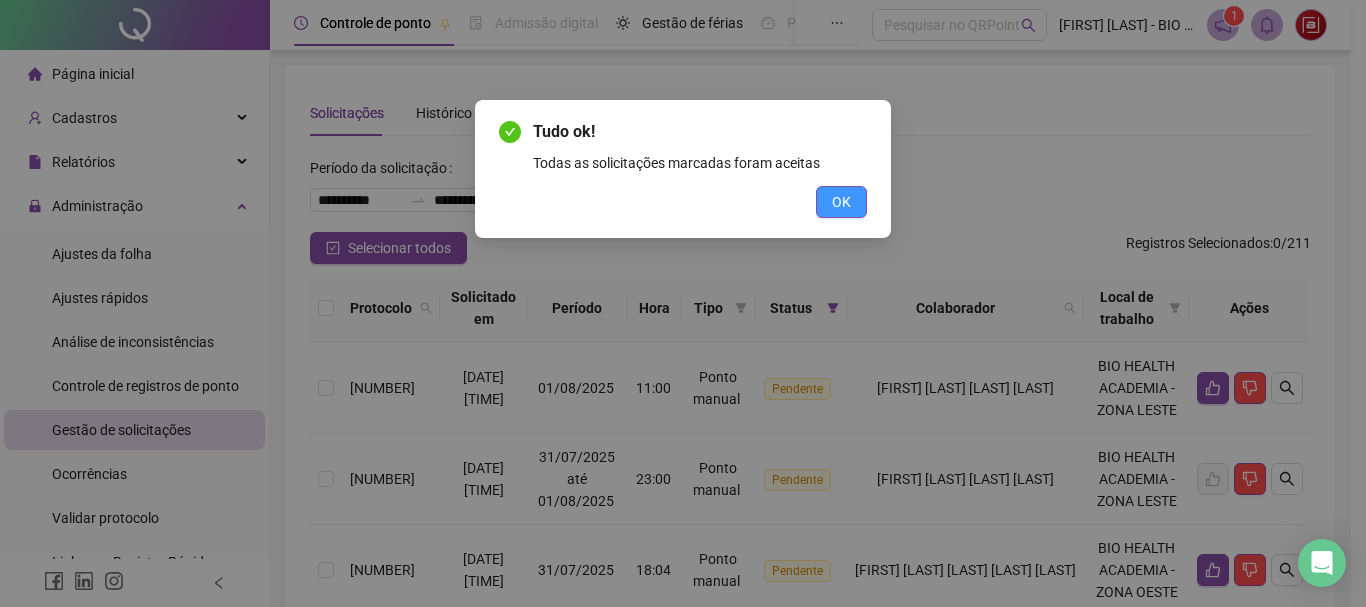 click on "OK" at bounding box center [841, 202] 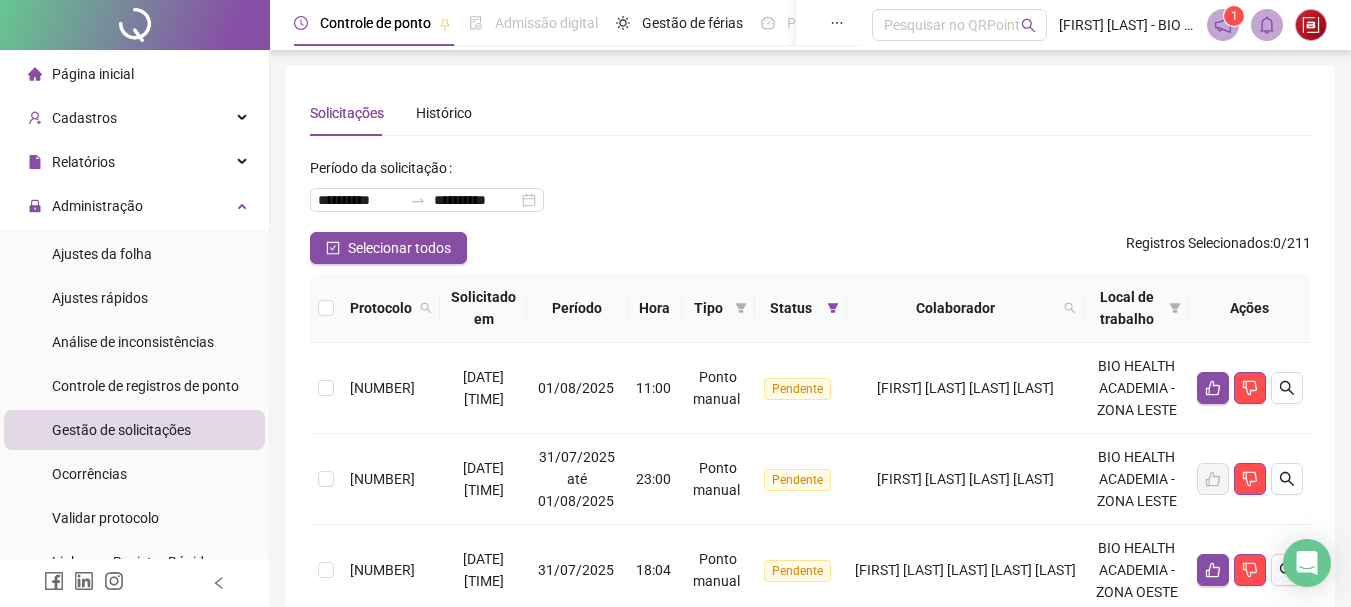 click at bounding box center (326, 308) 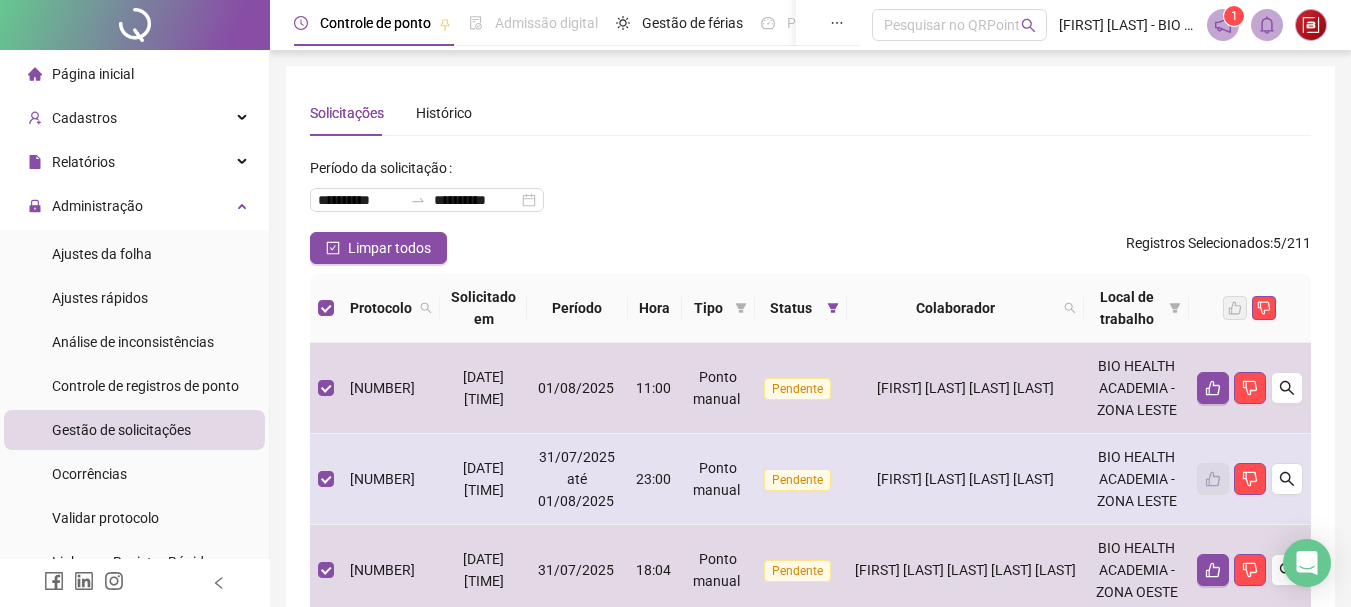 click at bounding box center (326, 479) 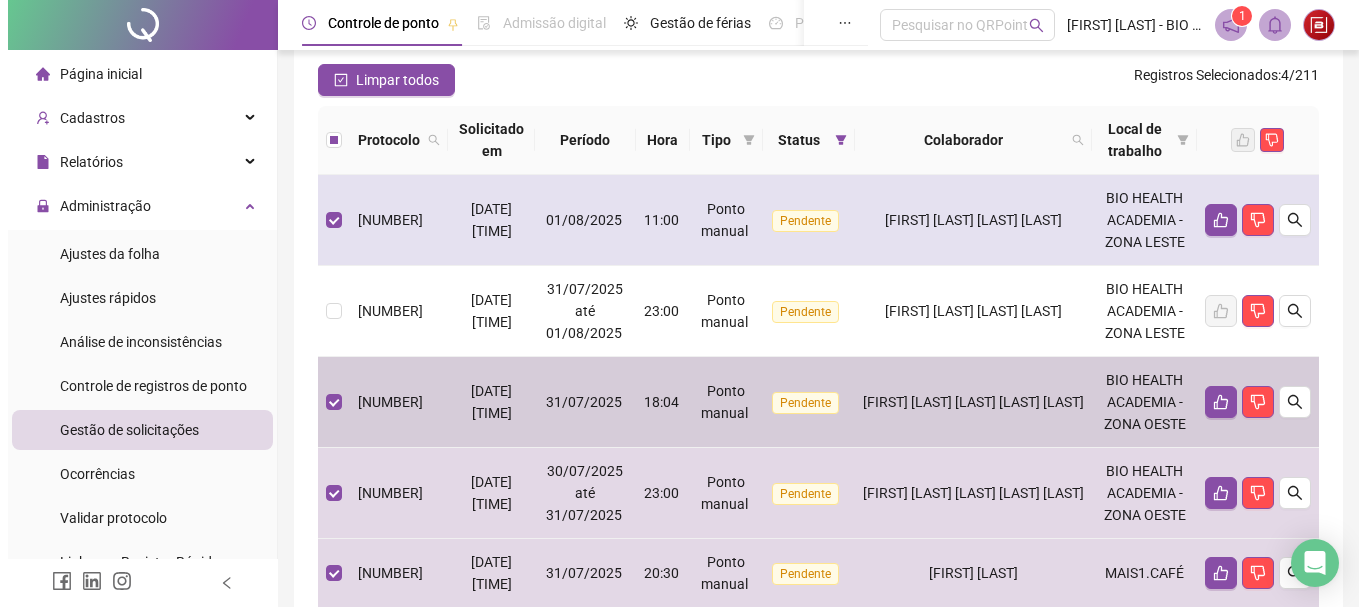 scroll, scrollTop: 135, scrollLeft: 0, axis: vertical 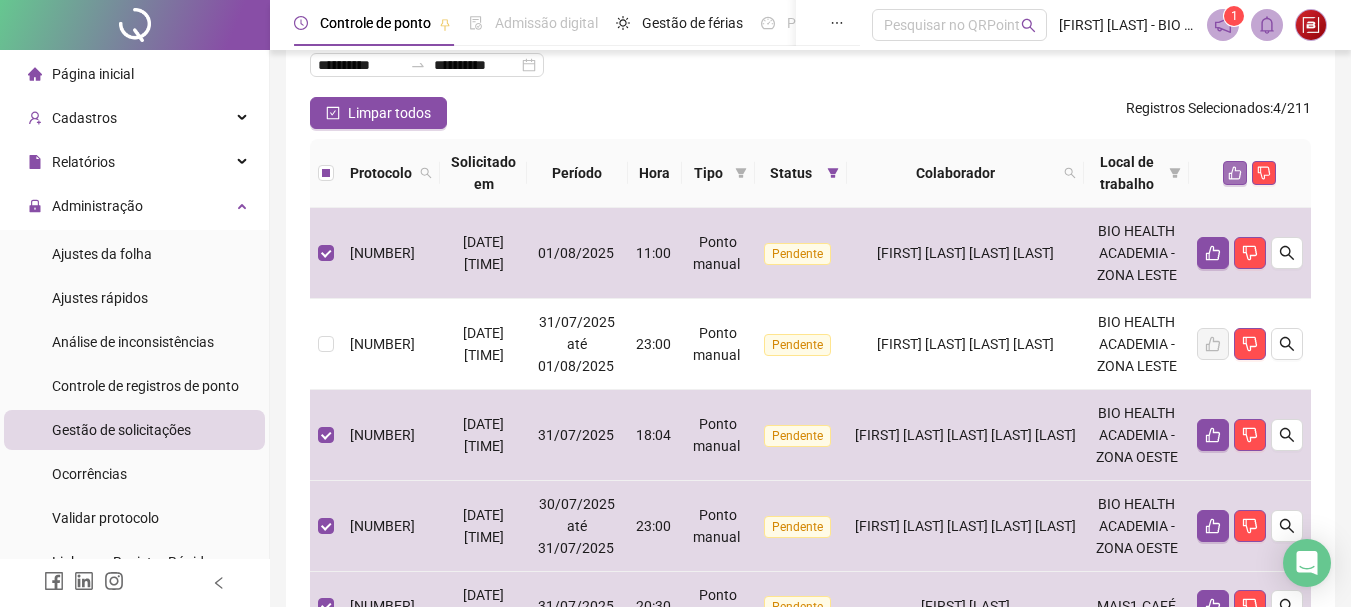 click at bounding box center [1235, 173] 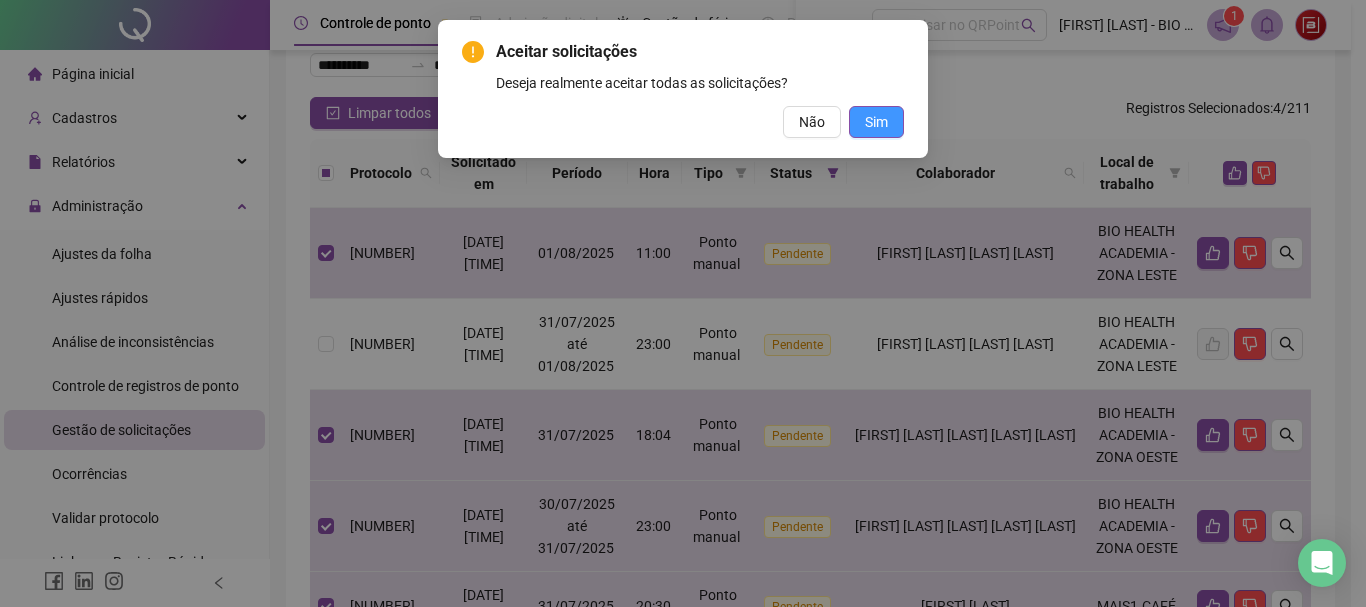 click on "Sim" at bounding box center [876, 122] 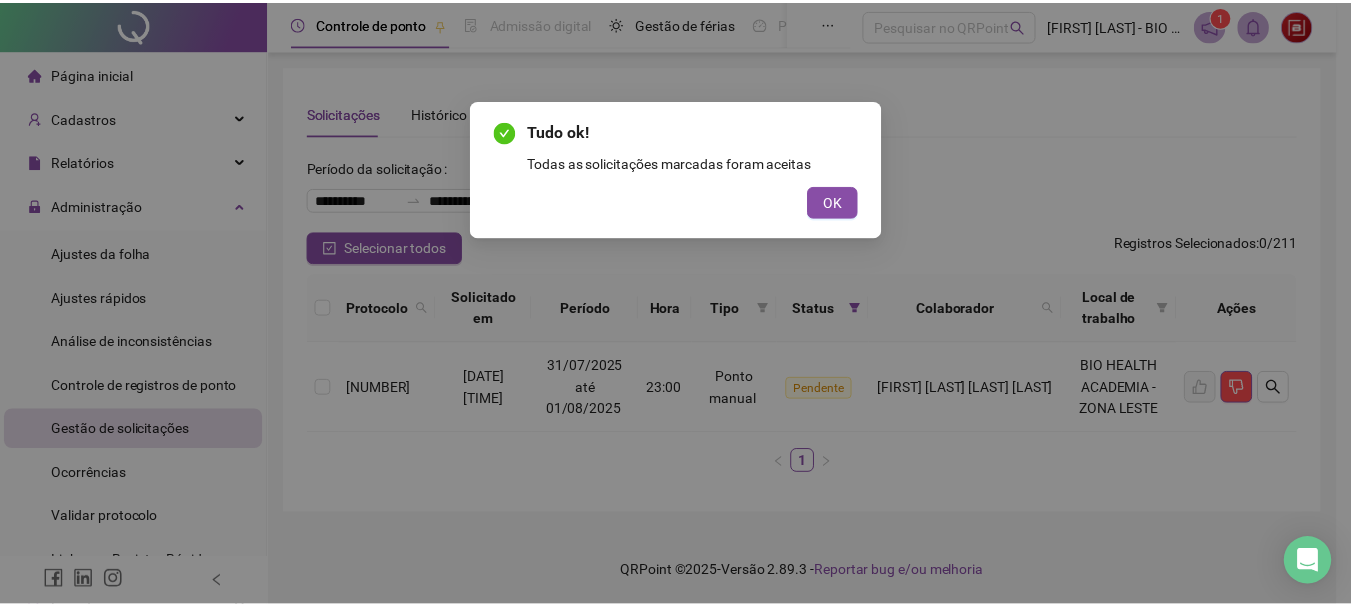 scroll, scrollTop: 0, scrollLeft: 0, axis: both 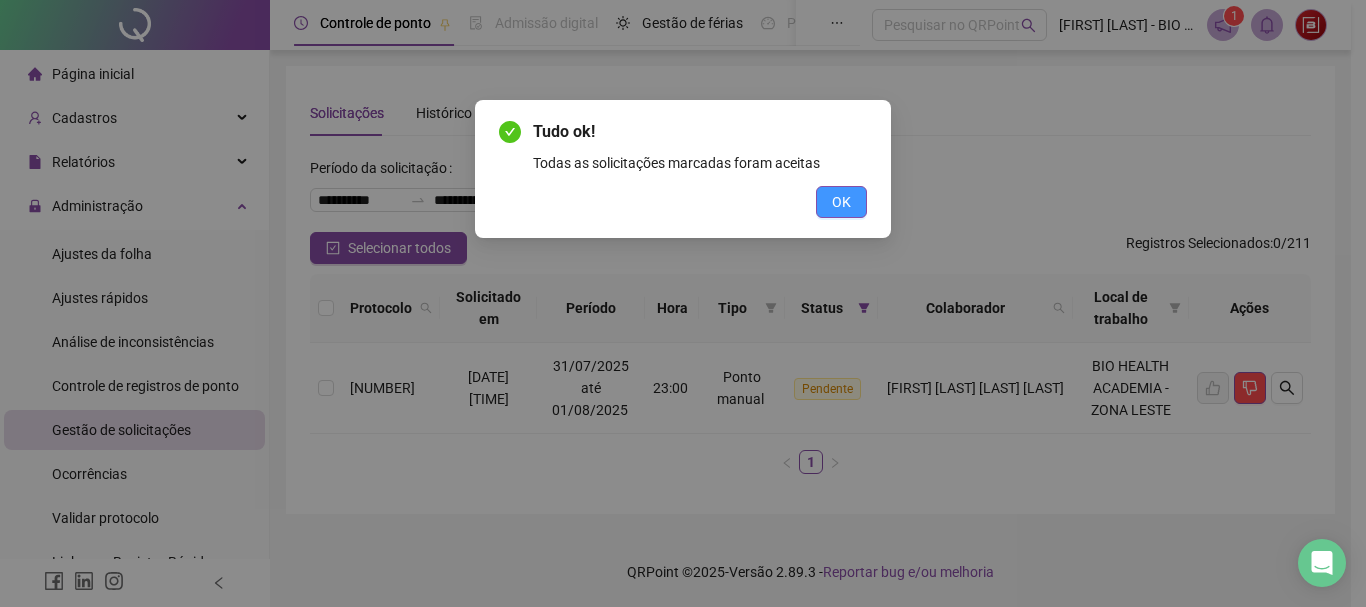 click on "OK" at bounding box center [841, 202] 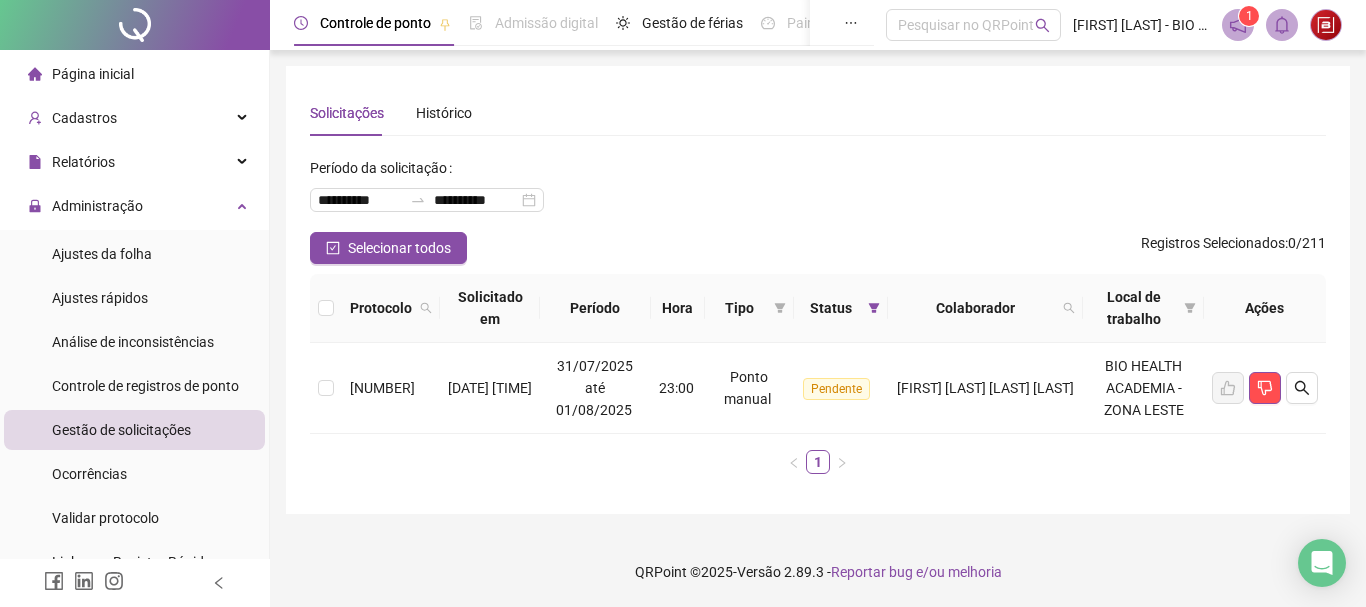 click on "Página inicial" at bounding box center (134, 74) 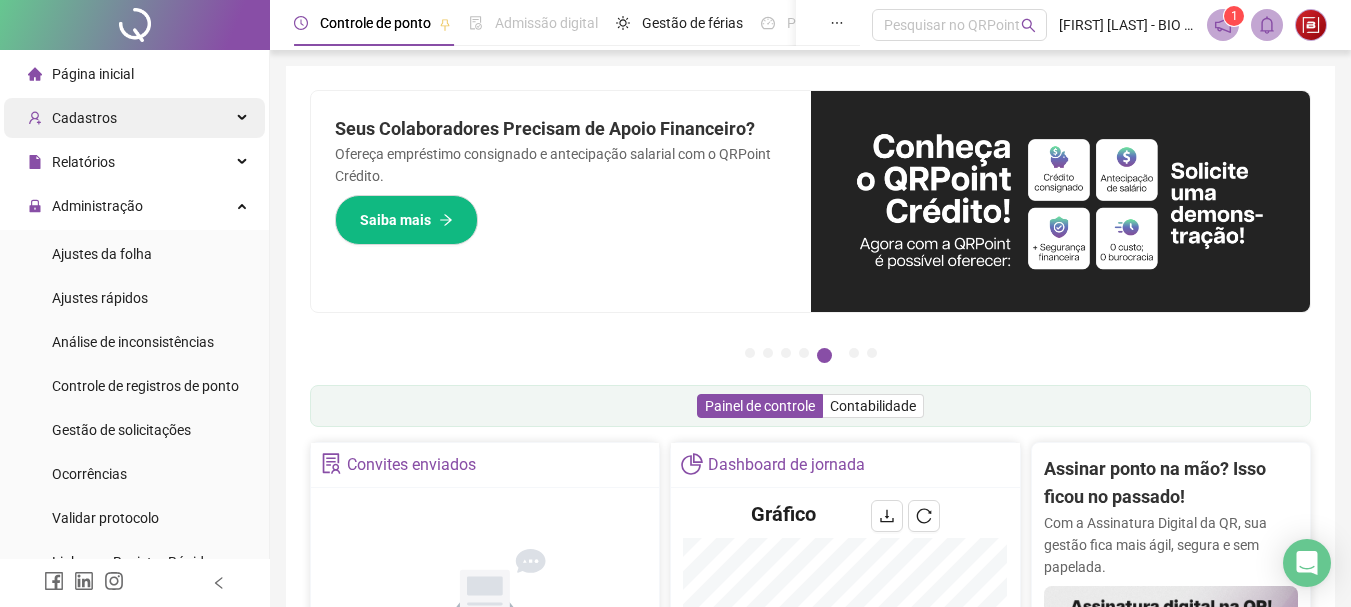 click on "Cadastros" at bounding box center (134, 118) 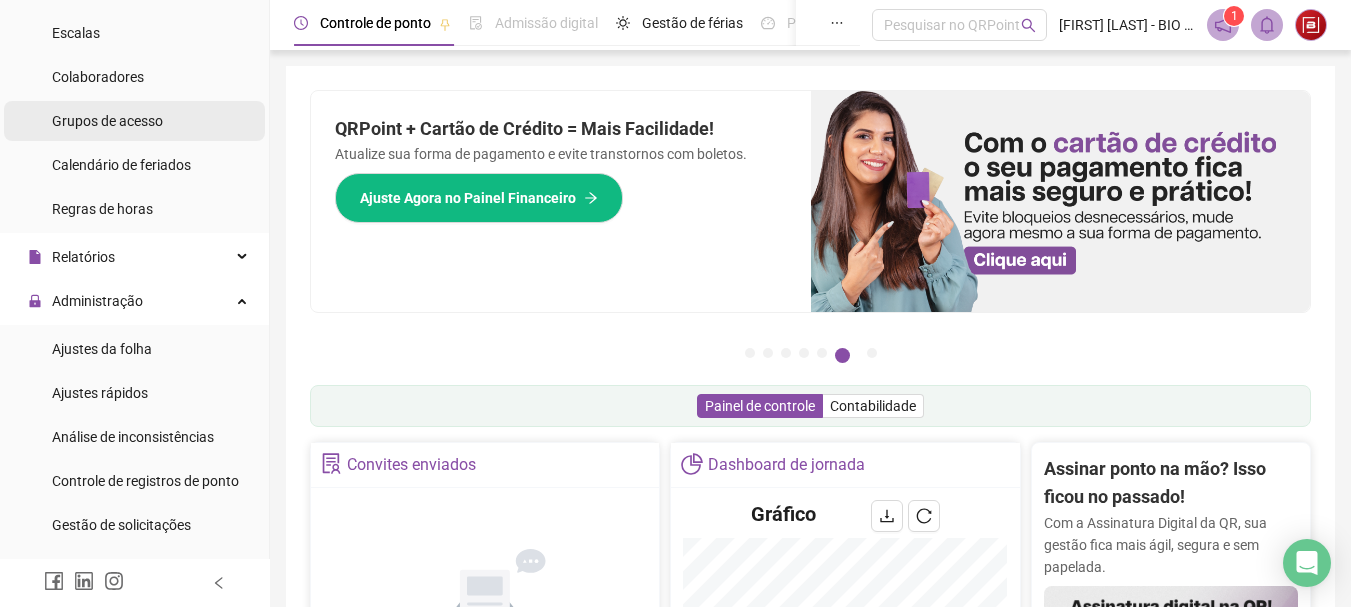 scroll, scrollTop: 233, scrollLeft: 0, axis: vertical 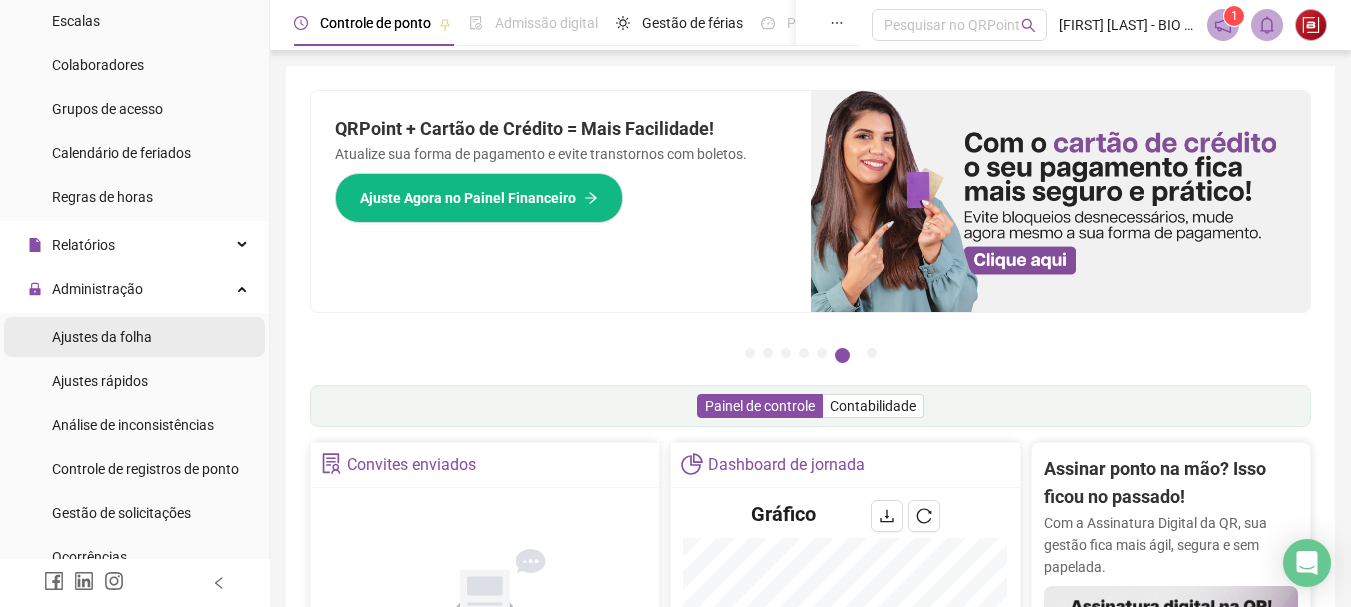 click on "Ajustes da folha" at bounding box center [134, 337] 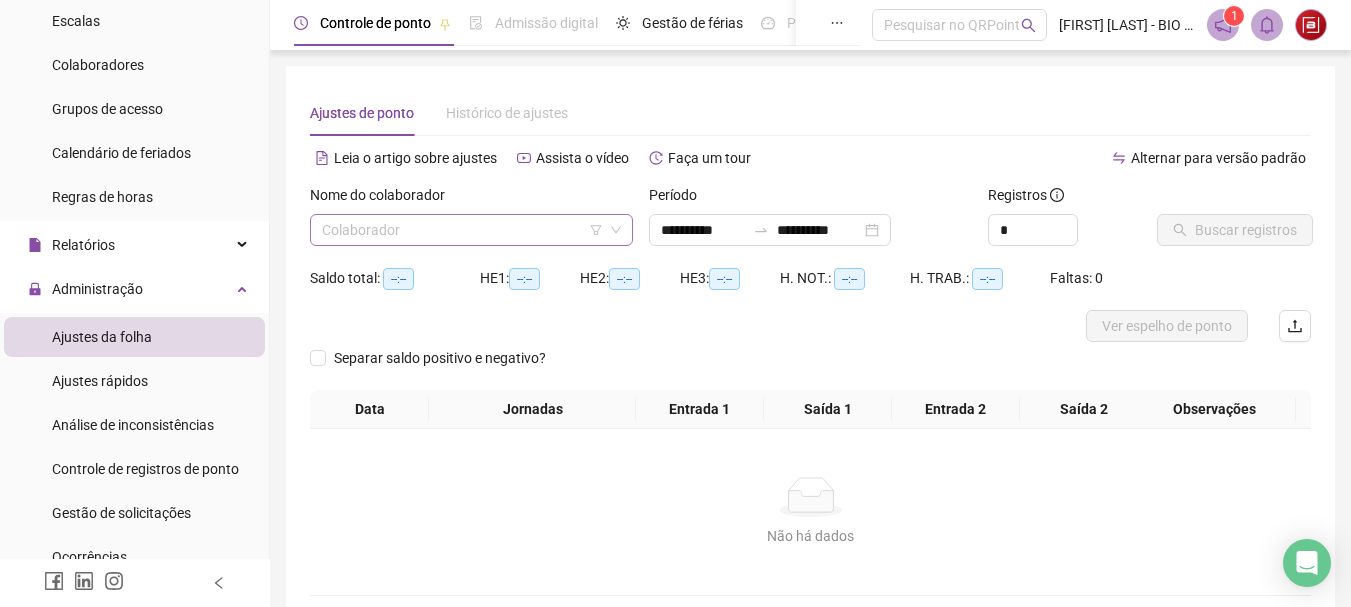 click at bounding box center [462, 230] 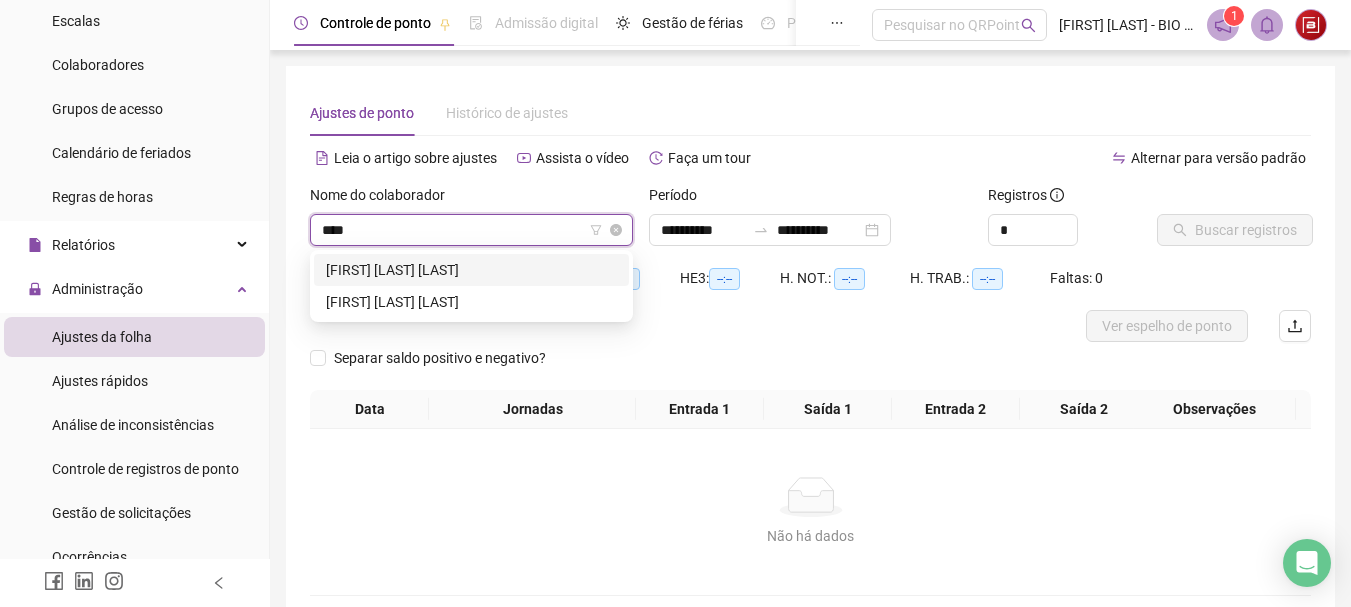 type on "*****" 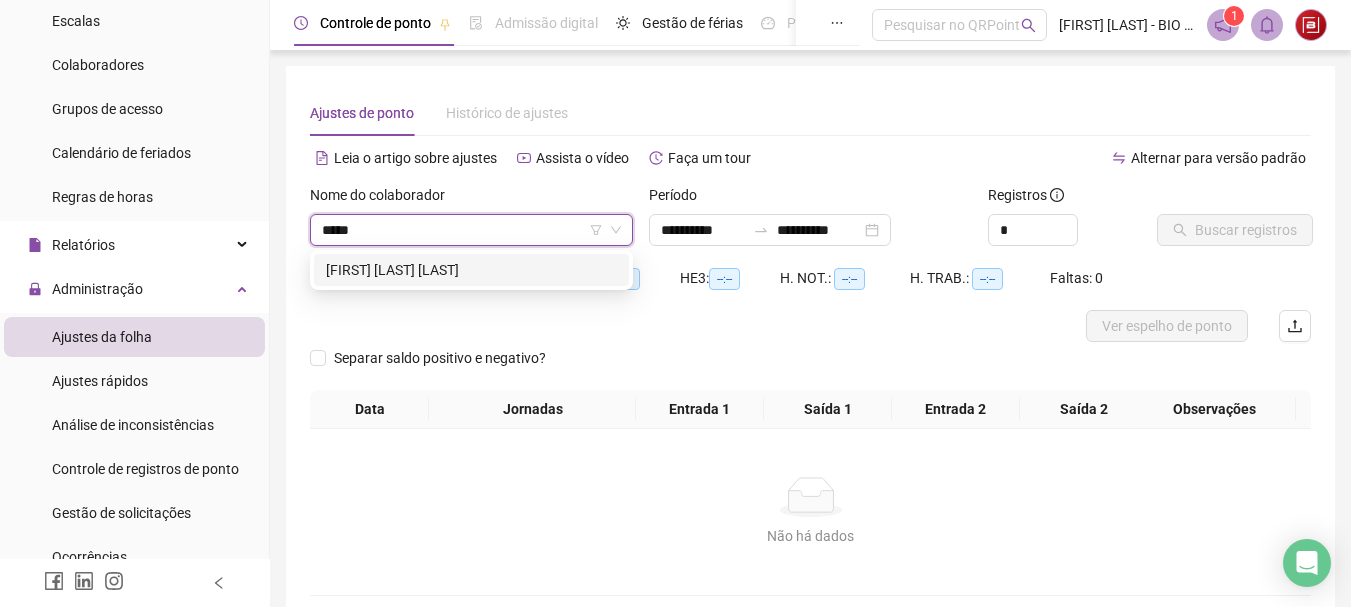 click on "[FIRST] [LAST] [LAST]" at bounding box center (471, 270) 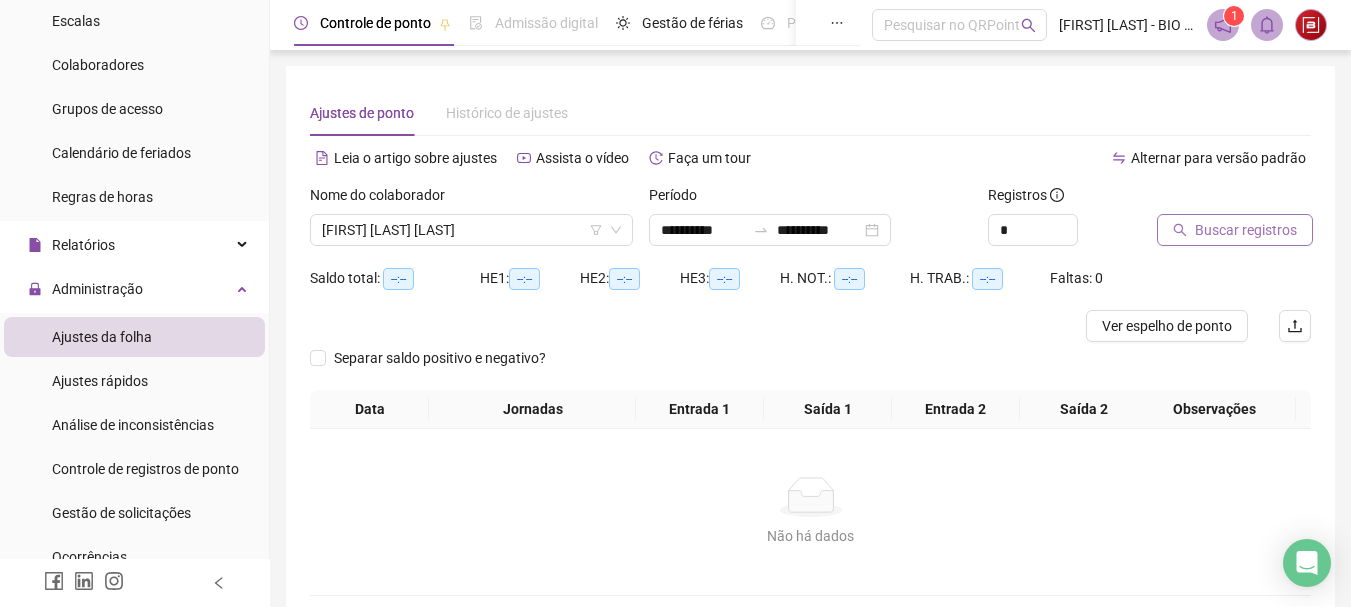 click on "Buscar registros" at bounding box center (1246, 230) 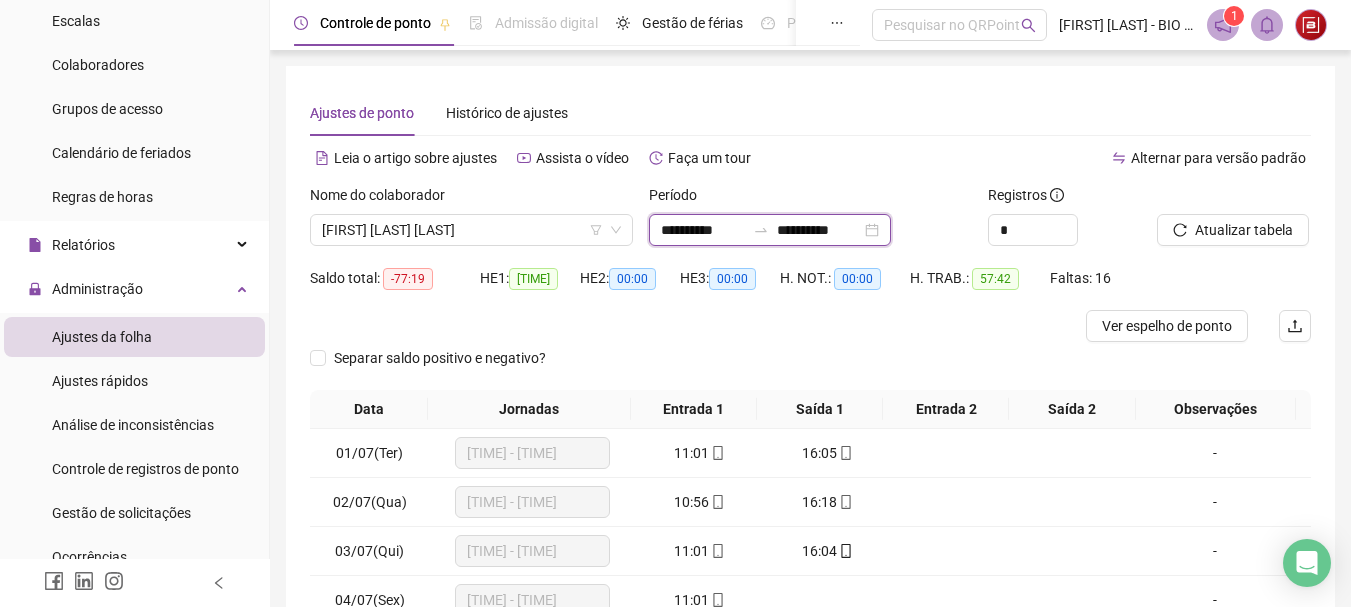 click on "**********" at bounding box center (703, 230) 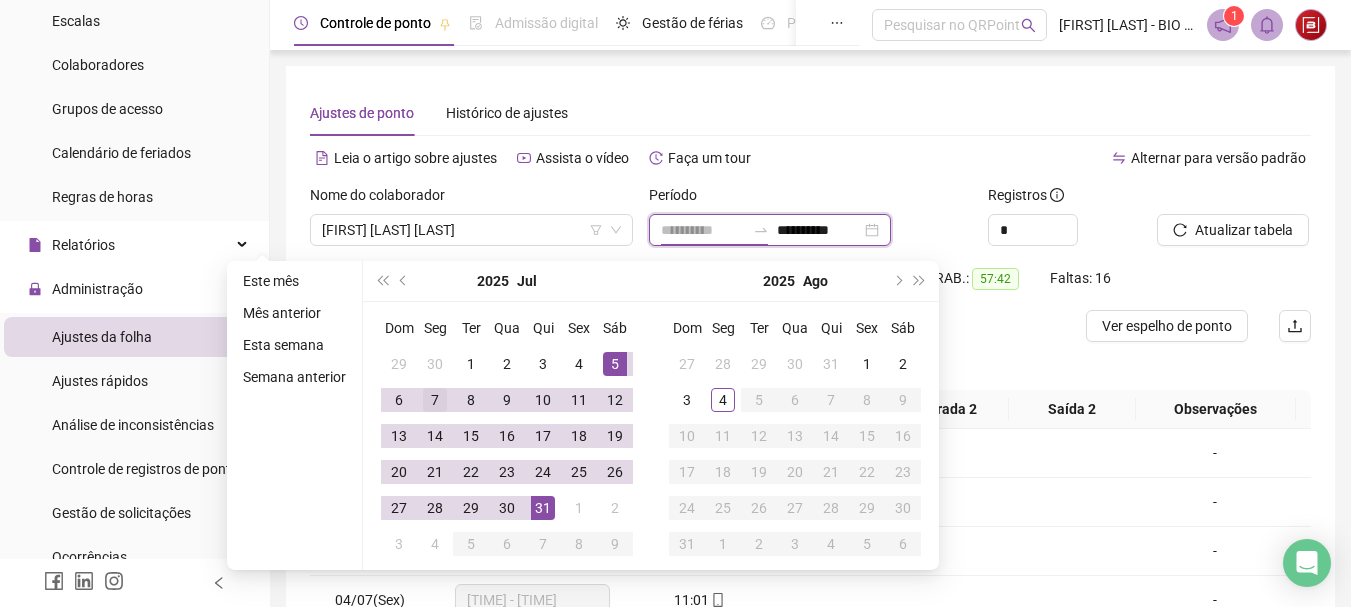 type on "**********" 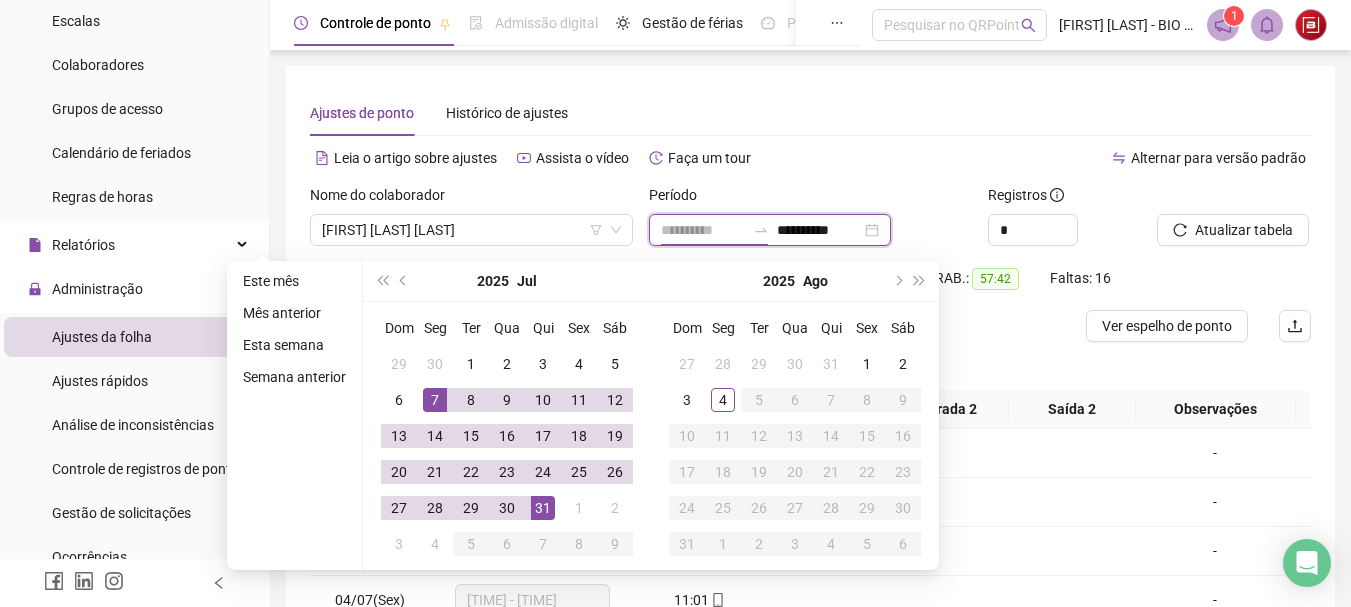 type on "**********" 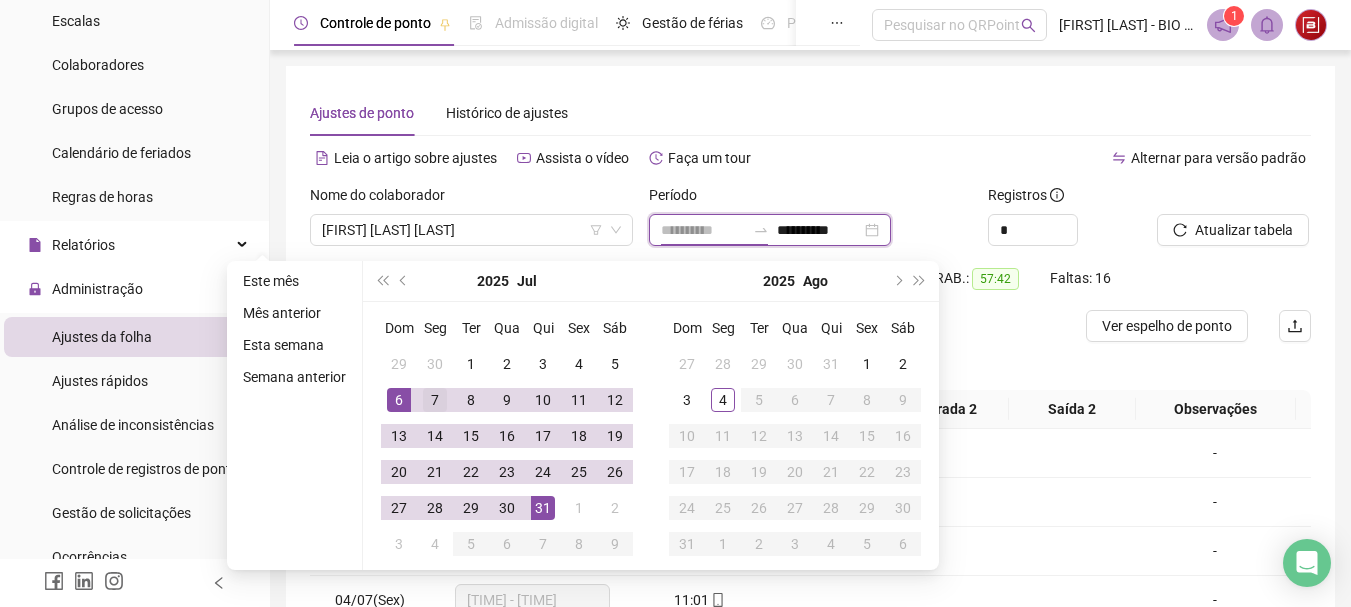 type on "**********" 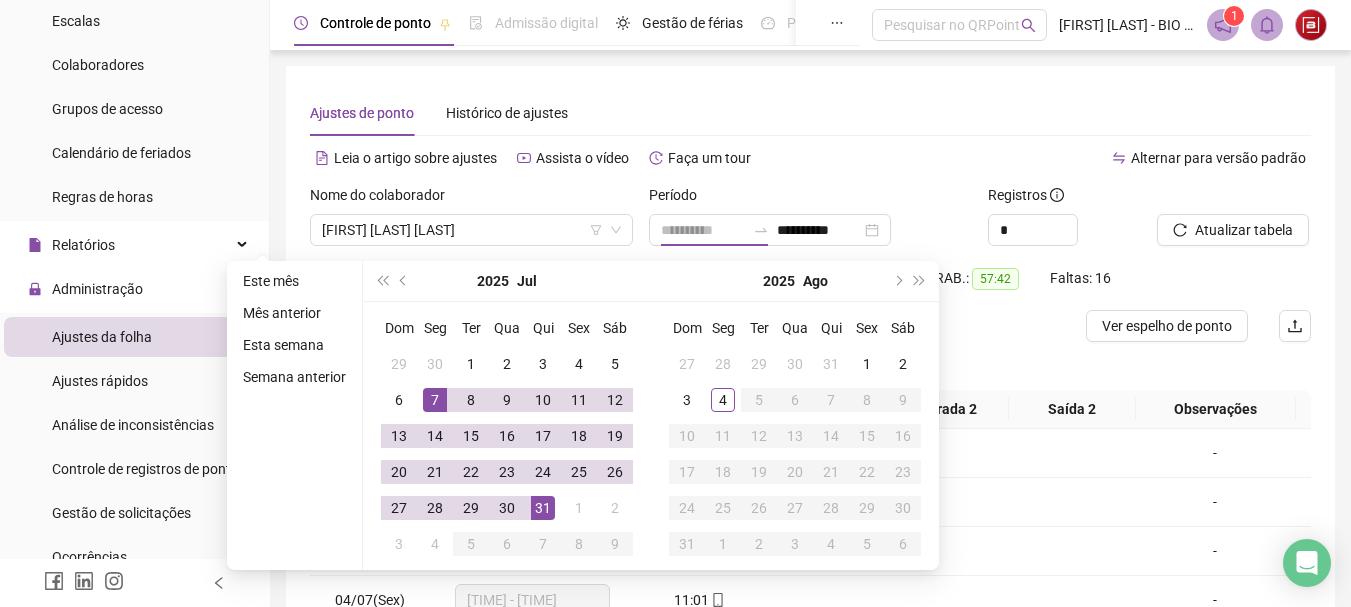 click on "7" at bounding box center (435, 400) 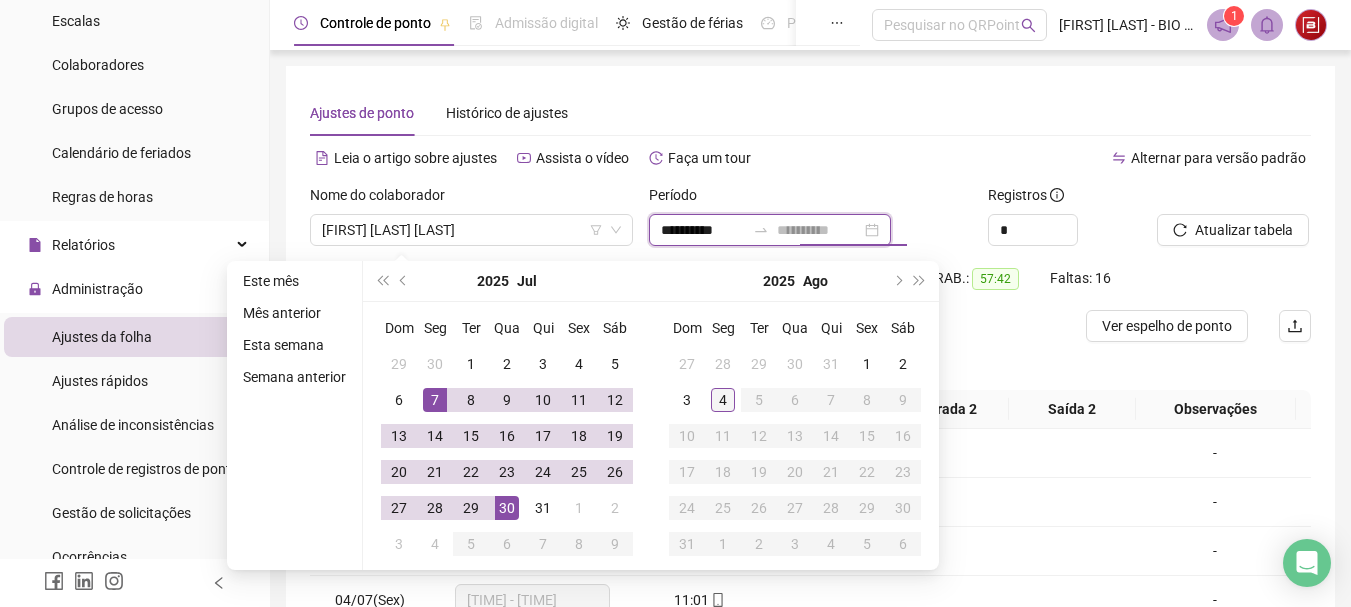 type on "**********" 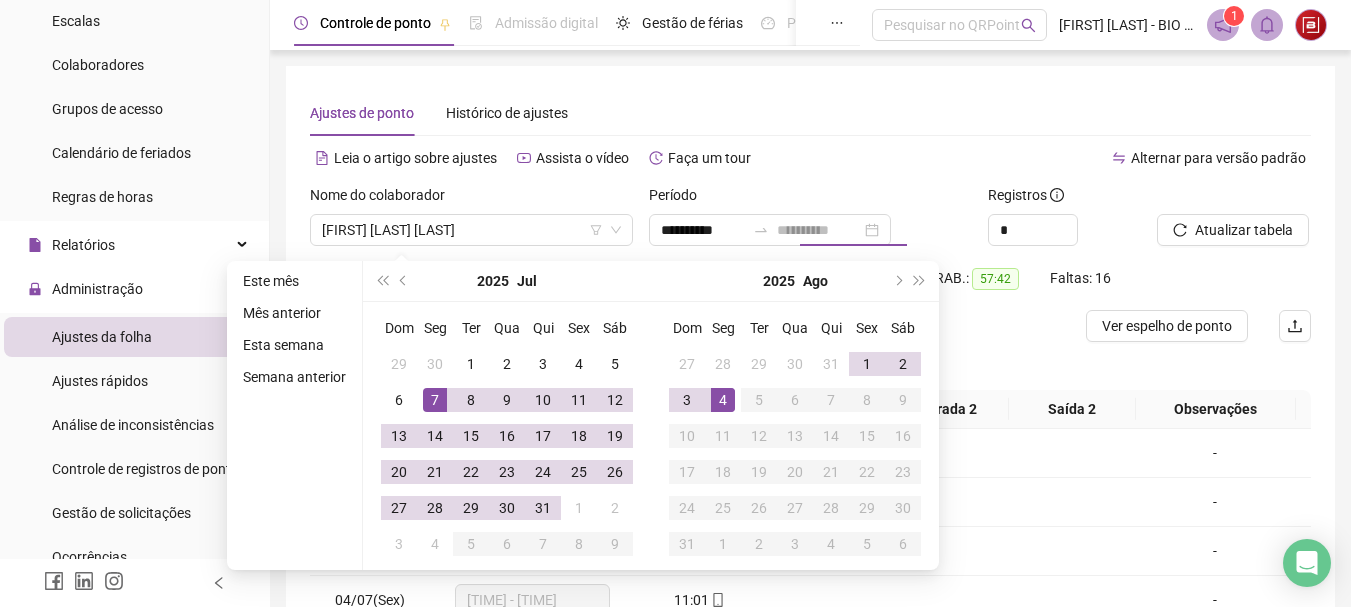 click on "4" at bounding box center [723, 400] 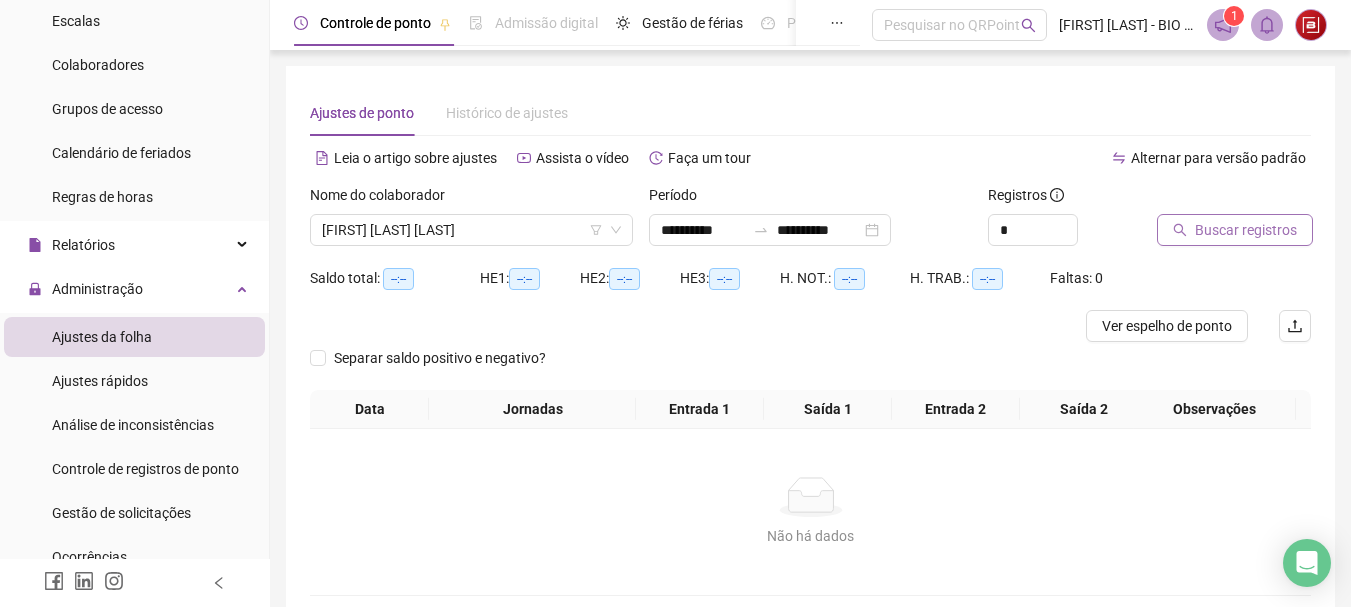 click on "Buscar registros" at bounding box center [1246, 230] 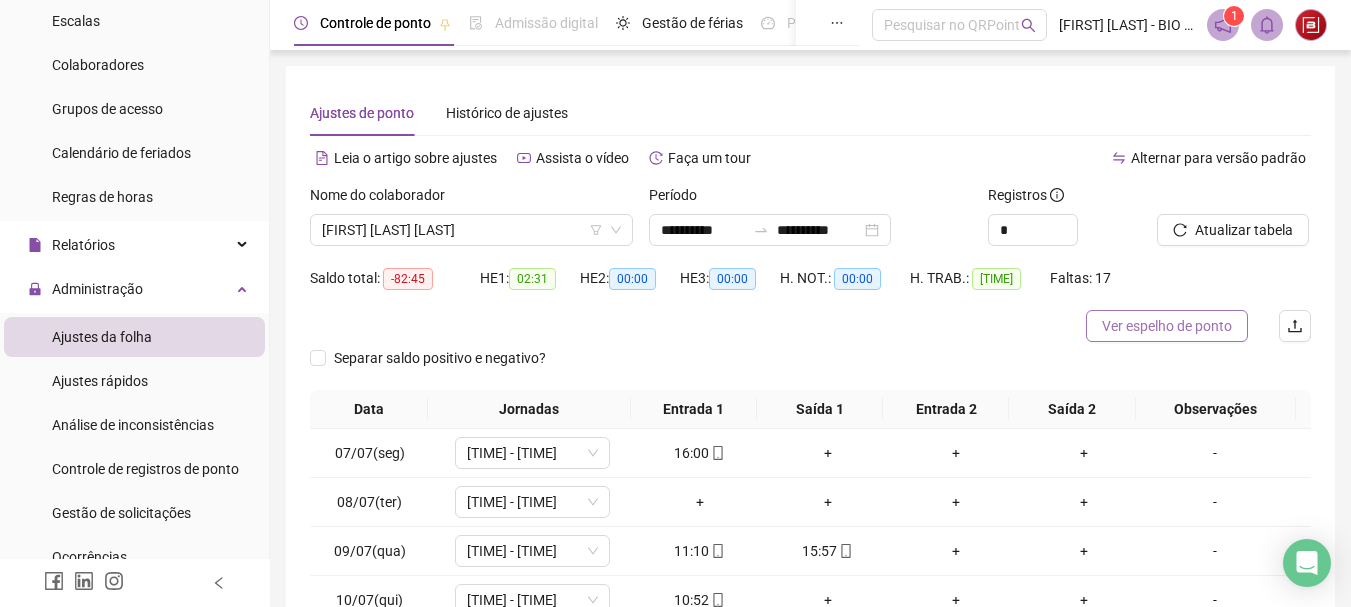 click on "Ver espelho de ponto" at bounding box center [1167, 326] 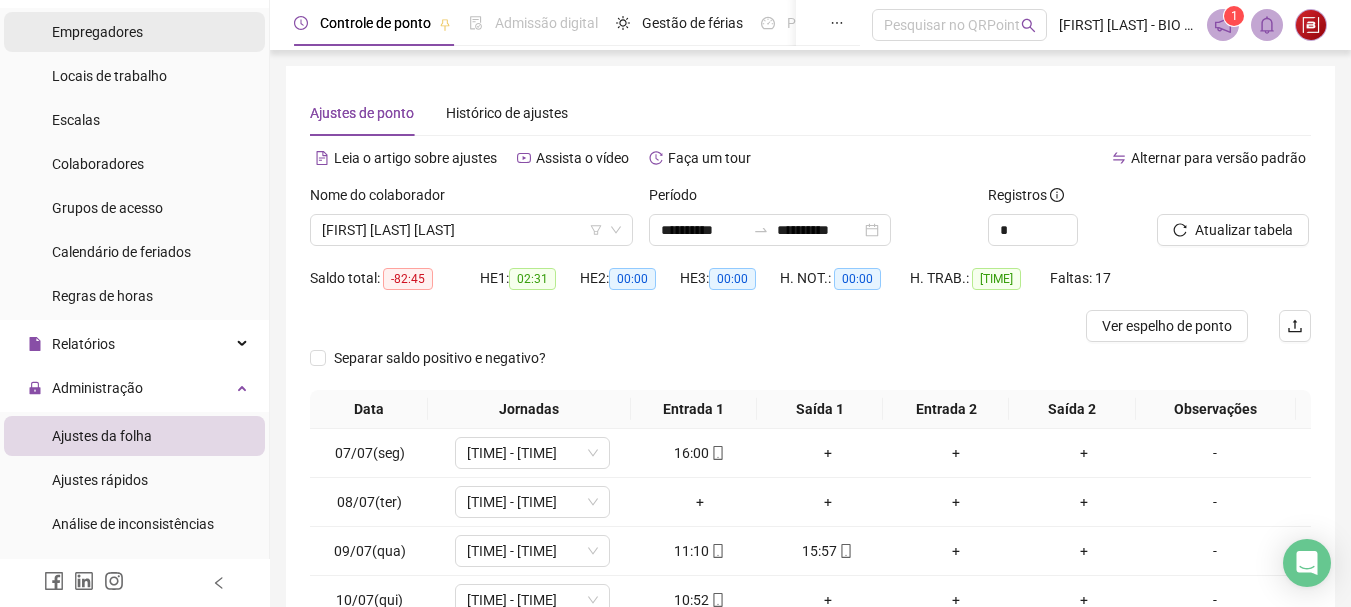 scroll, scrollTop: 0, scrollLeft: 0, axis: both 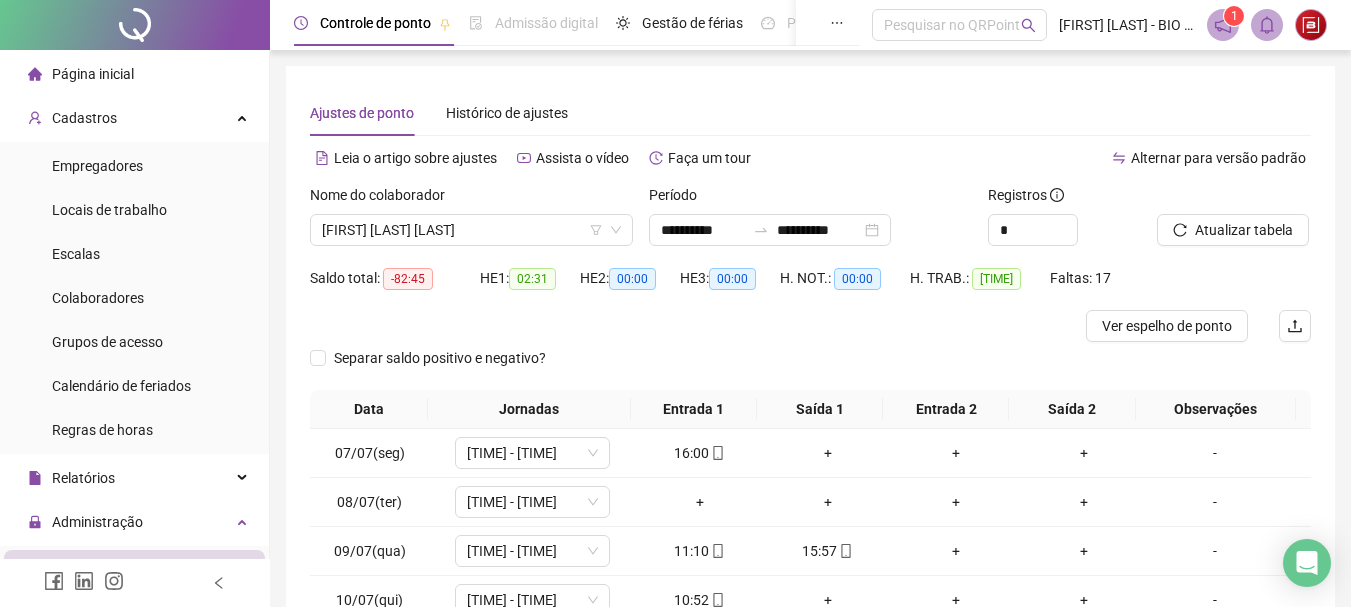 click on "Página inicial" at bounding box center [134, 74] 